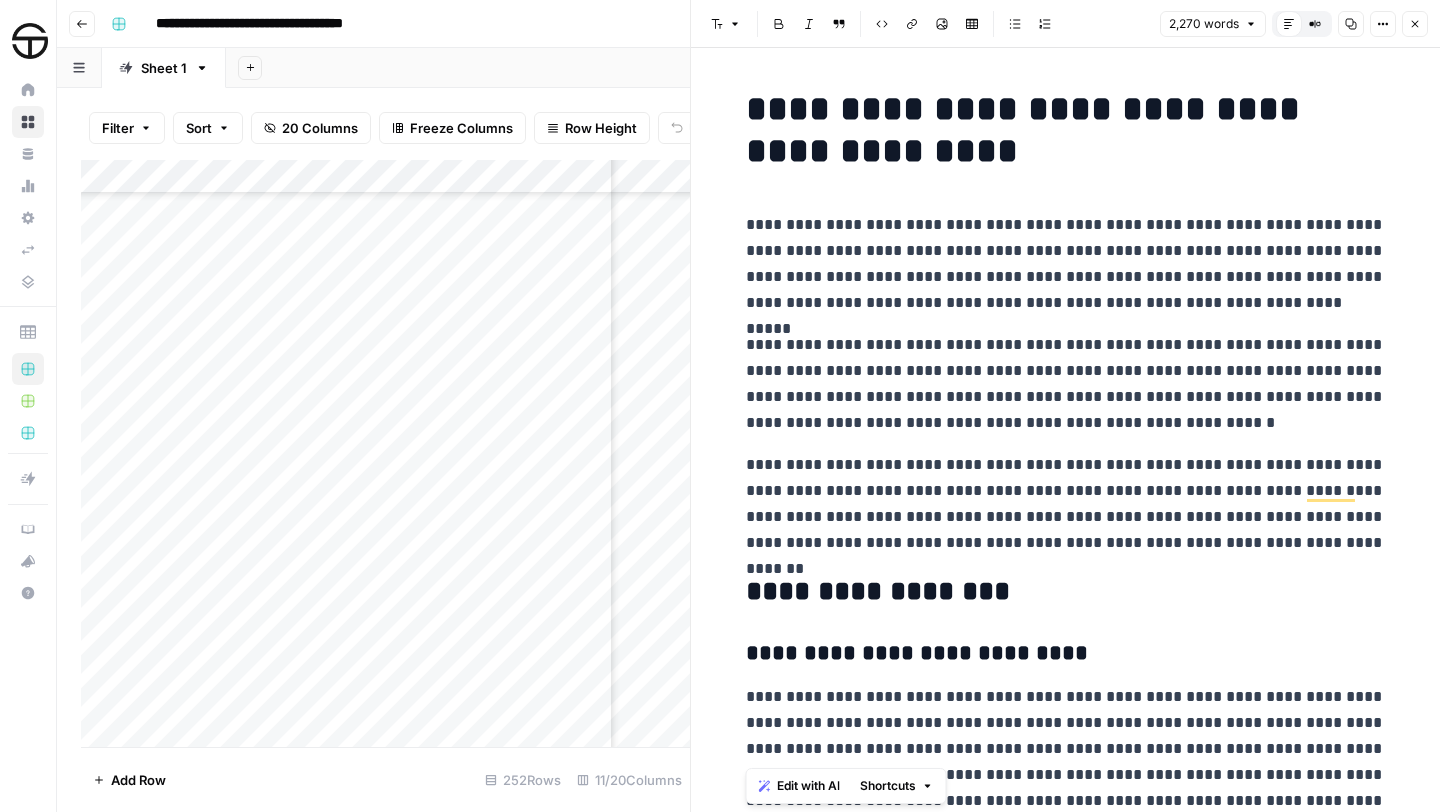 scroll, scrollTop: 0, scrollLeft: 0, axis: both 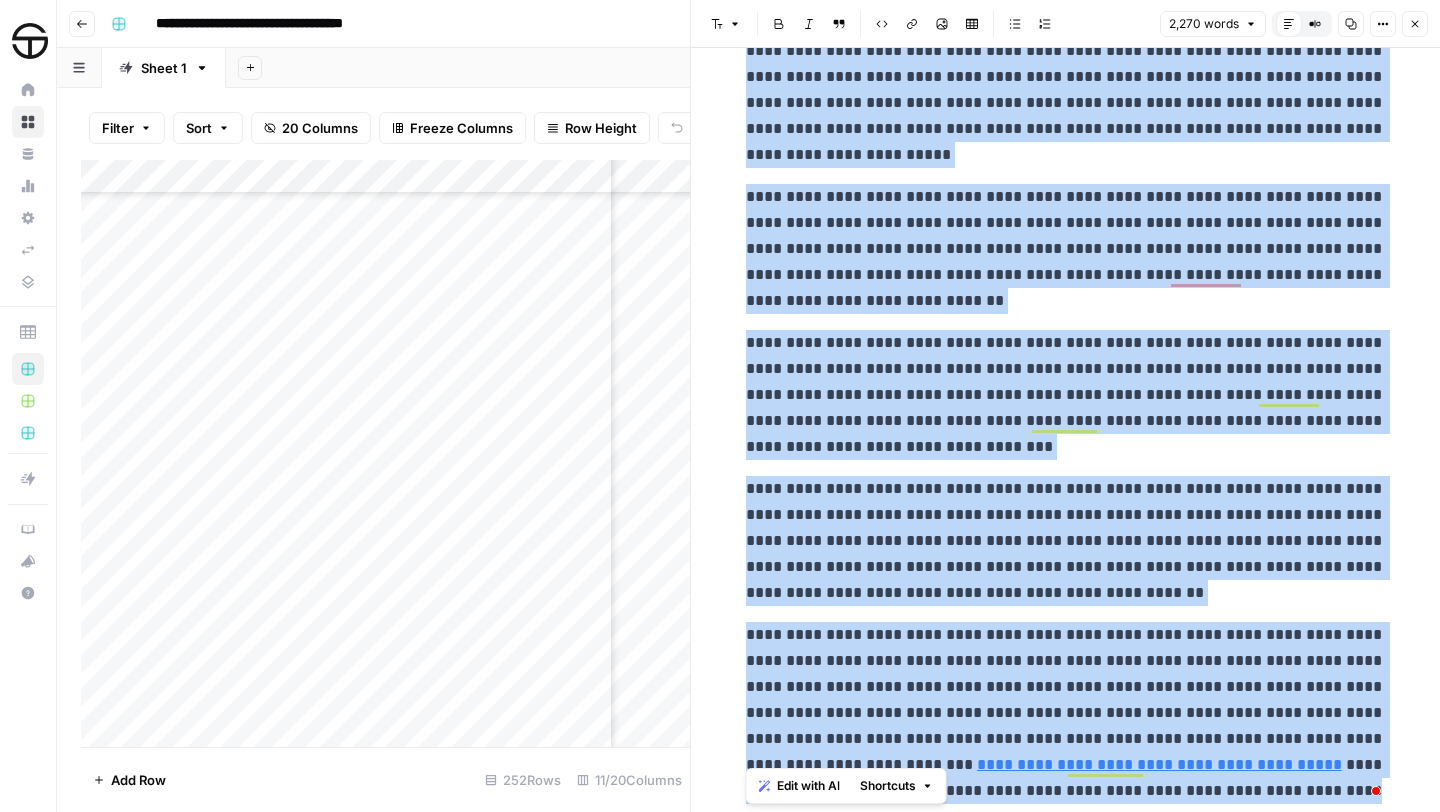 click 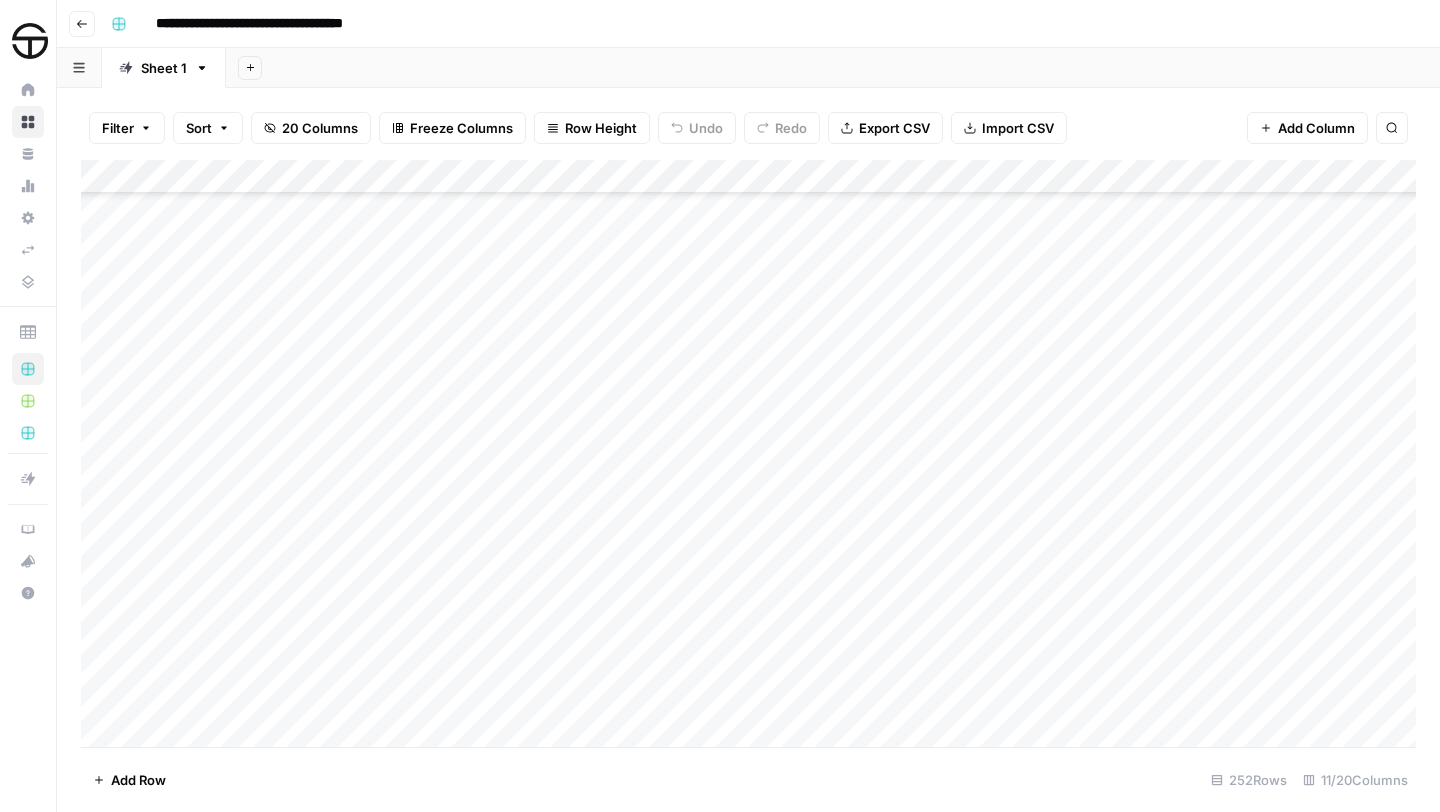 scroll, scrollTop: 7296, scrollLeft: 0, axis: vertical 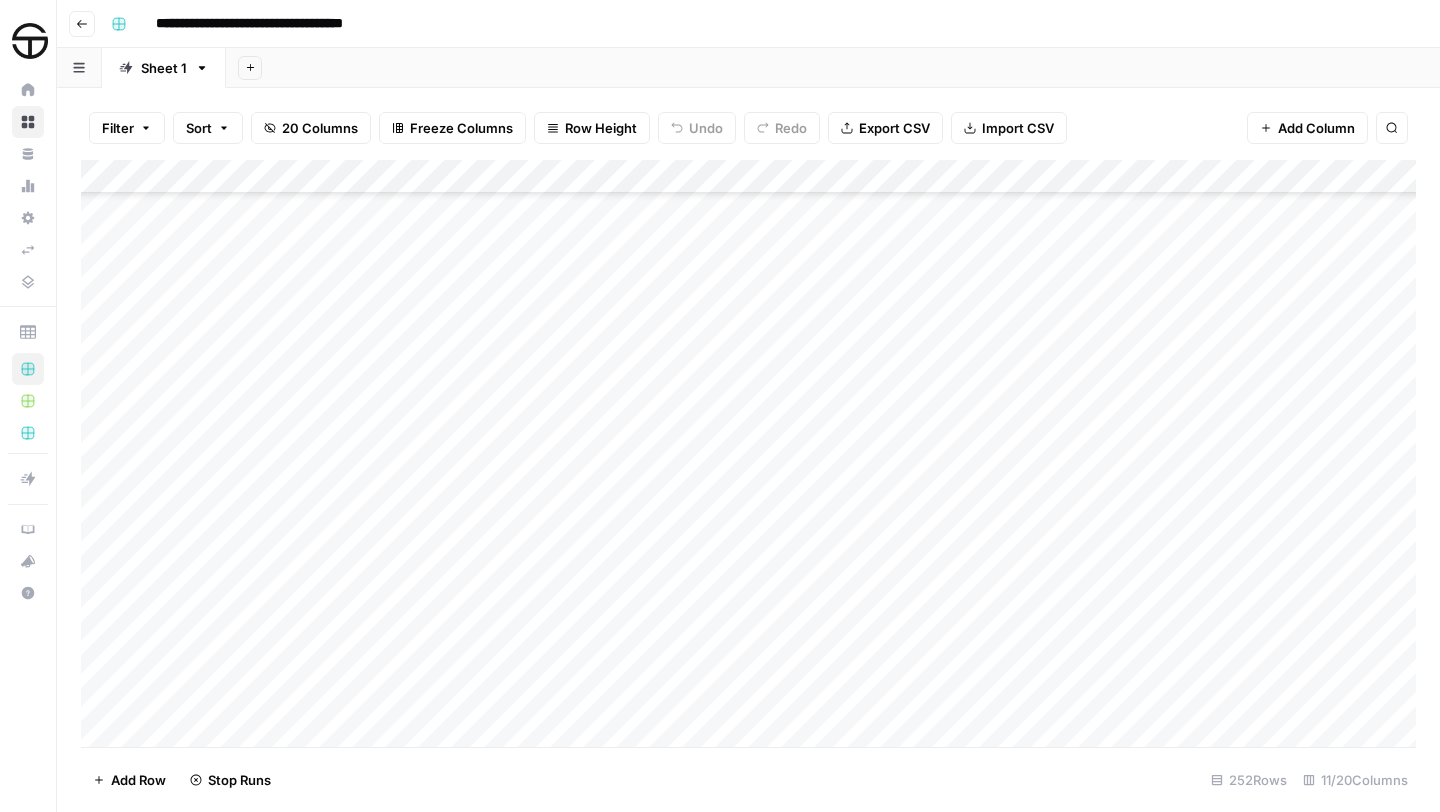 click on "Add Column" at bounding box center (748, 453) 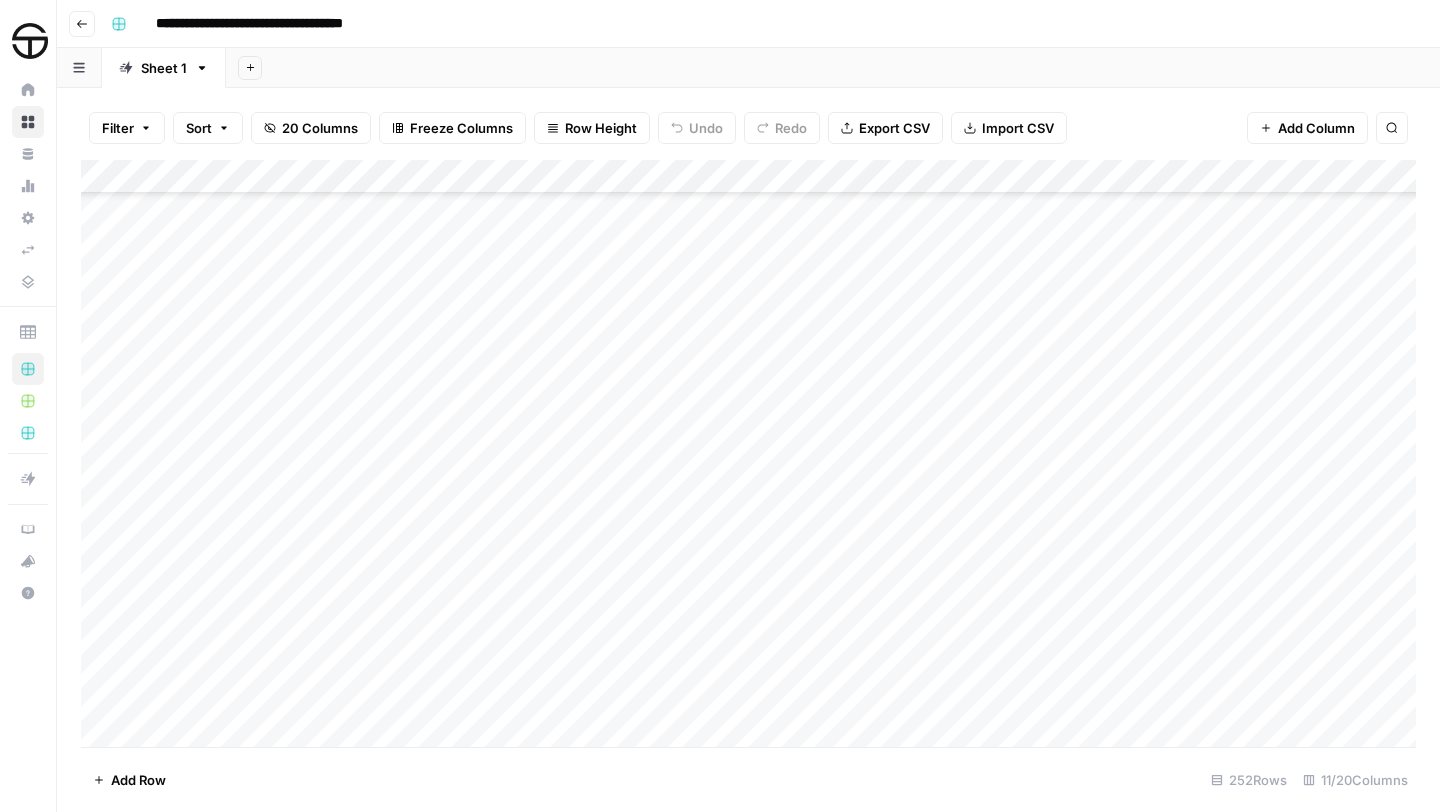 click on "Add Column" at bounding box center [748, 453] 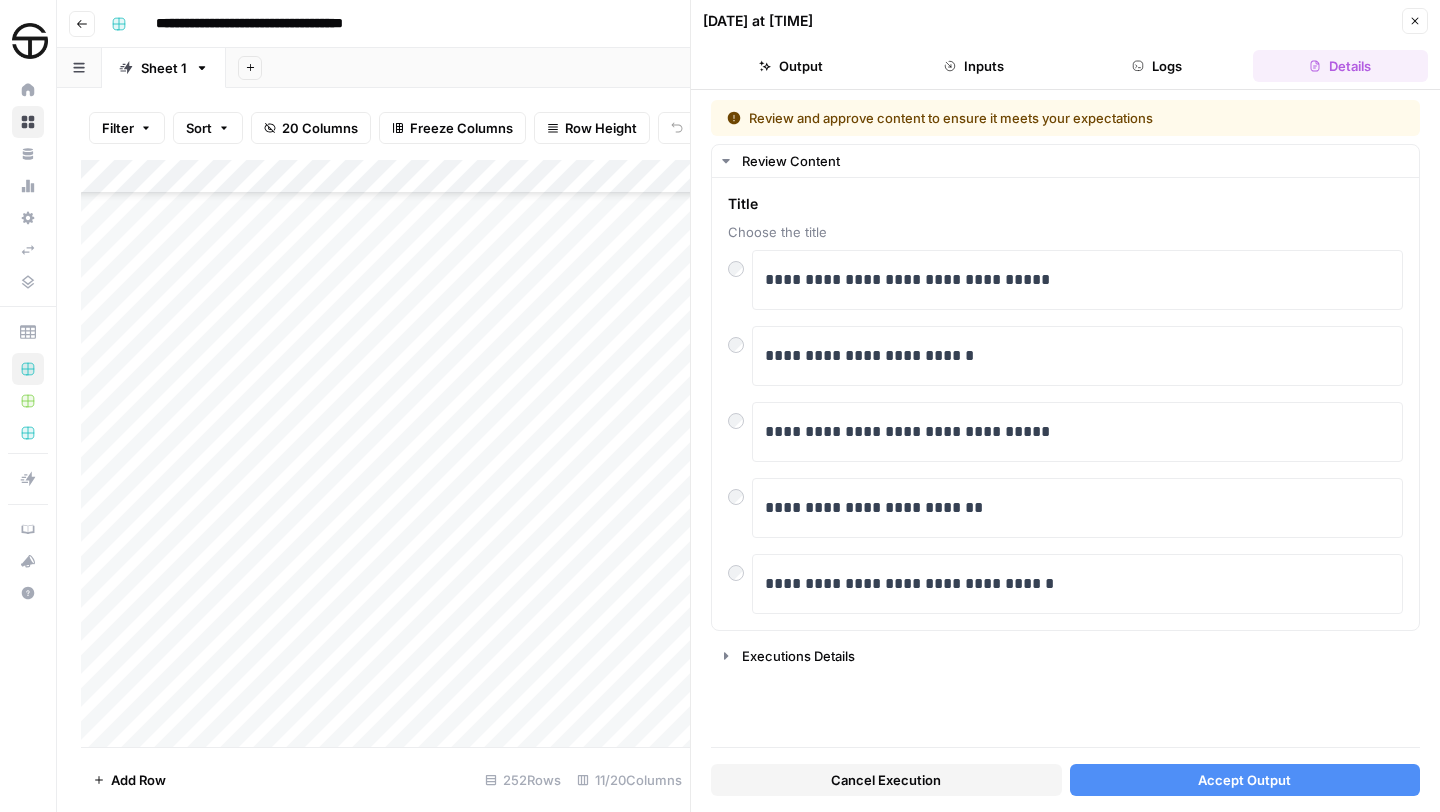 click on "Accept Output" at bounding box center (1244, 780) 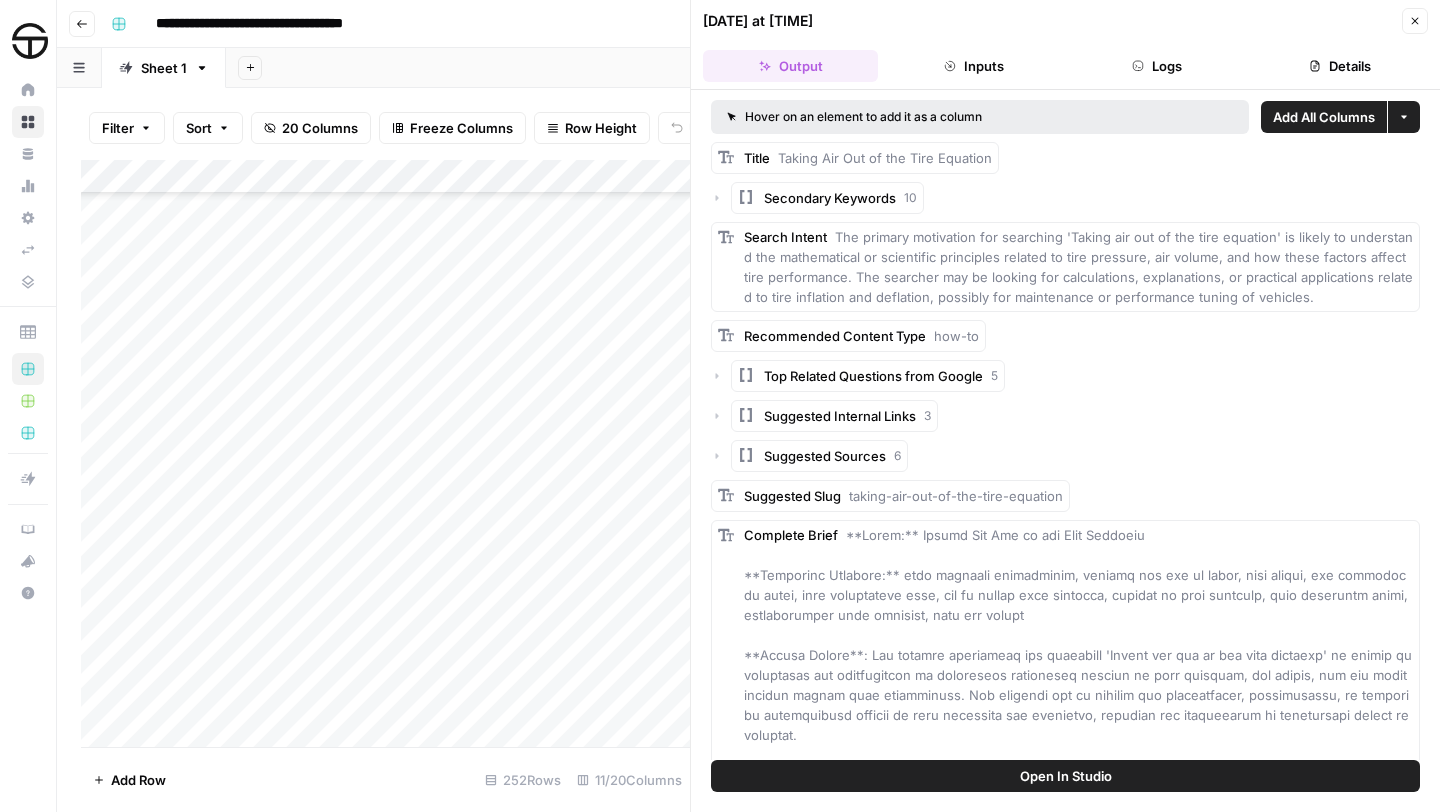 click 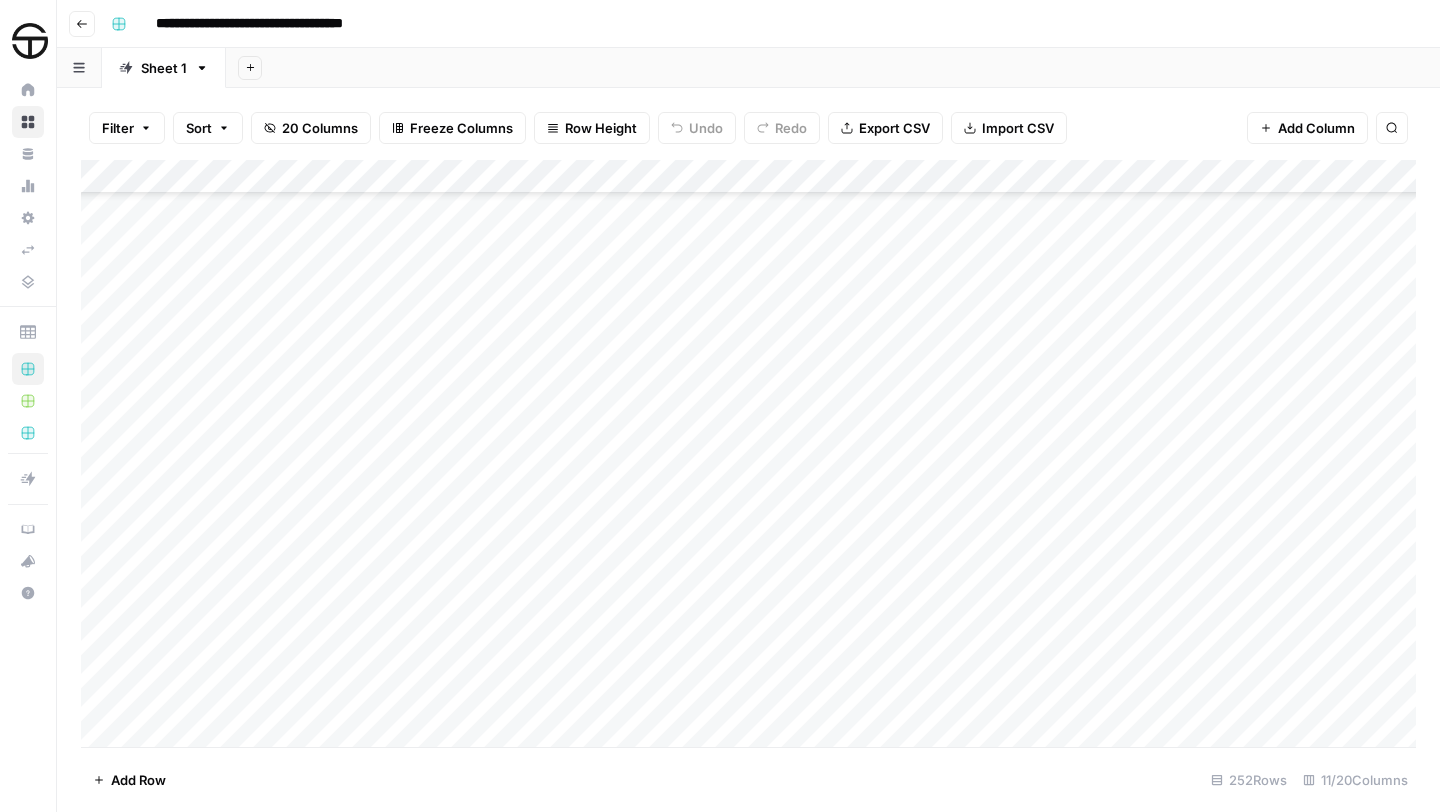 click on "Add Column" at bounding box center [748, 453] 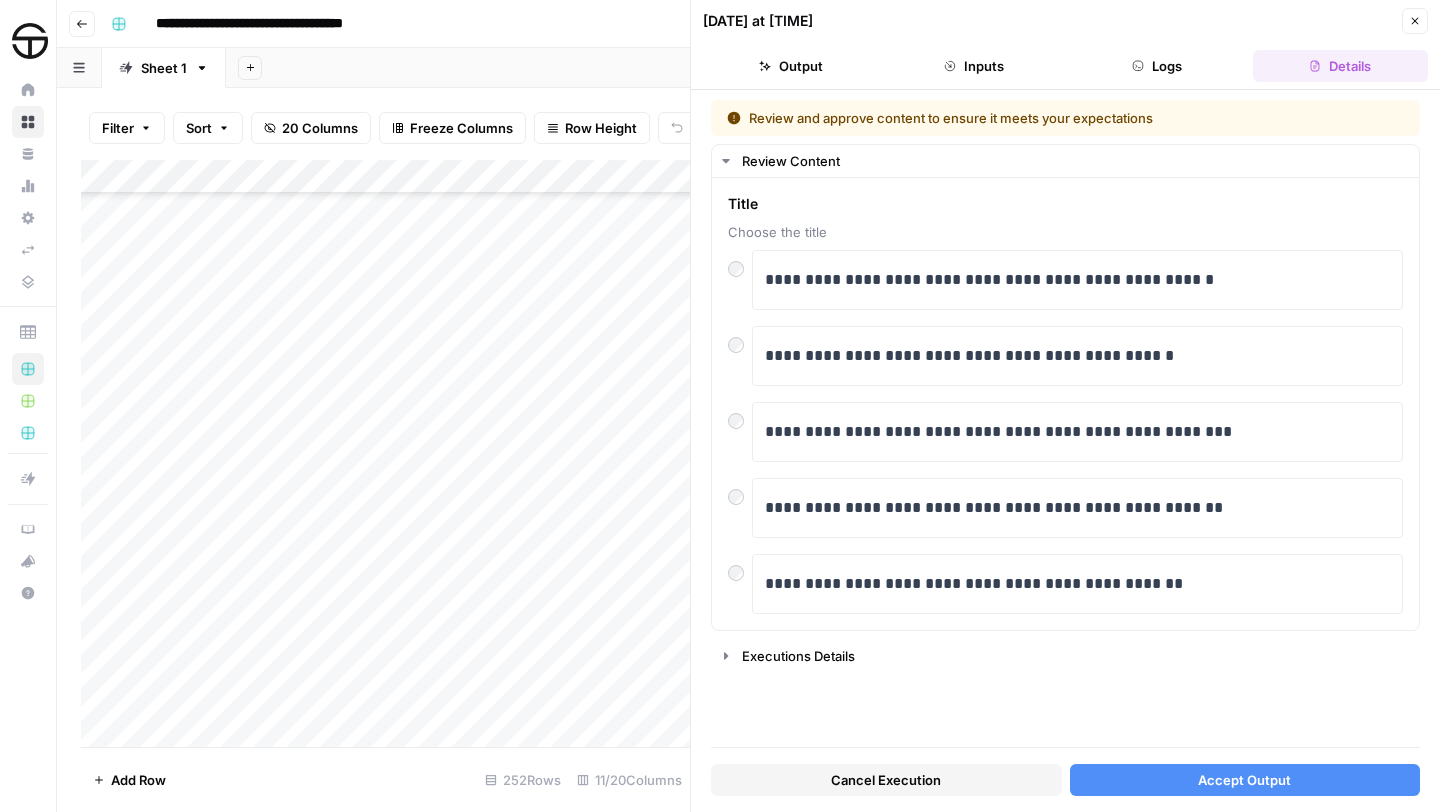 click on "Accept Output" at bounding box center [1244, 780] 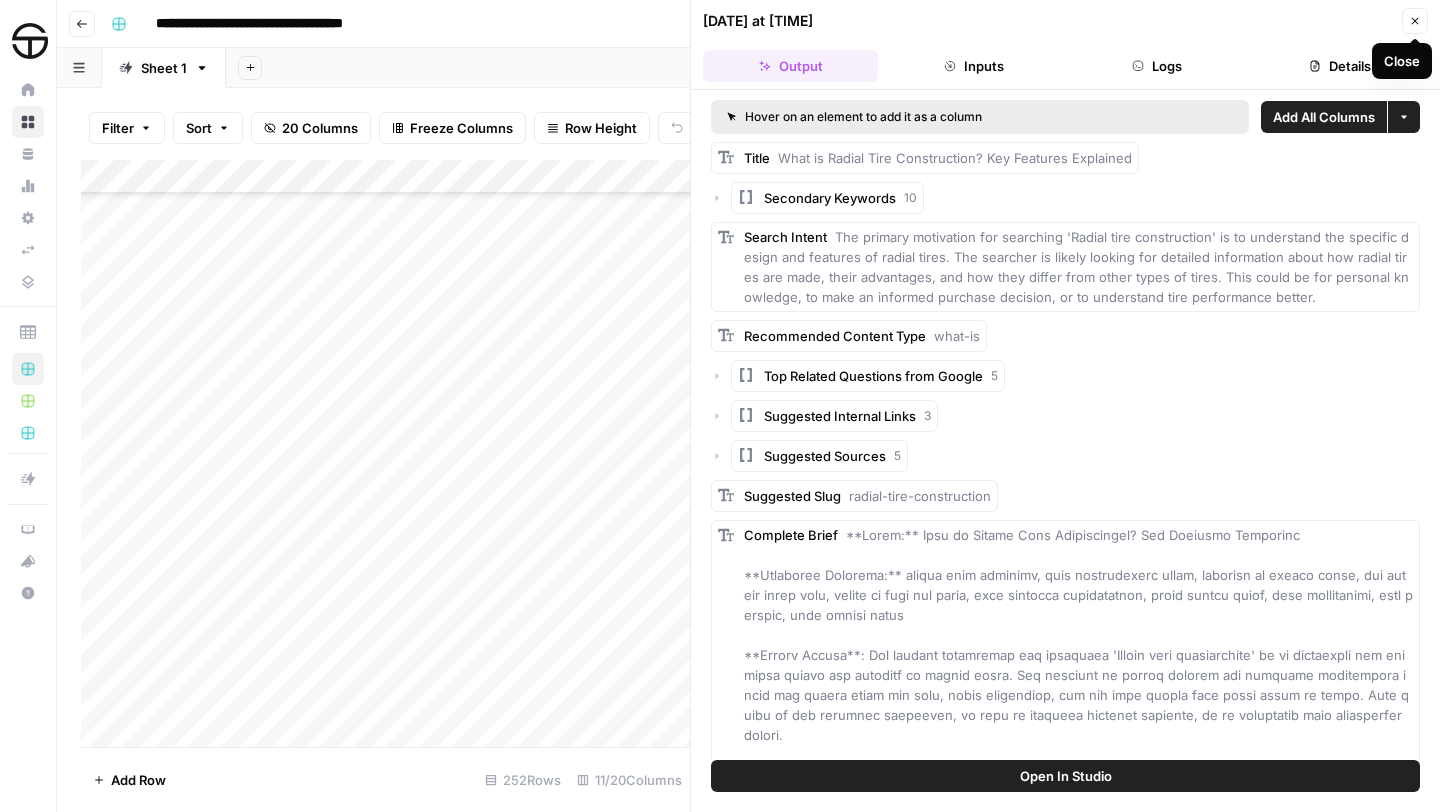 click 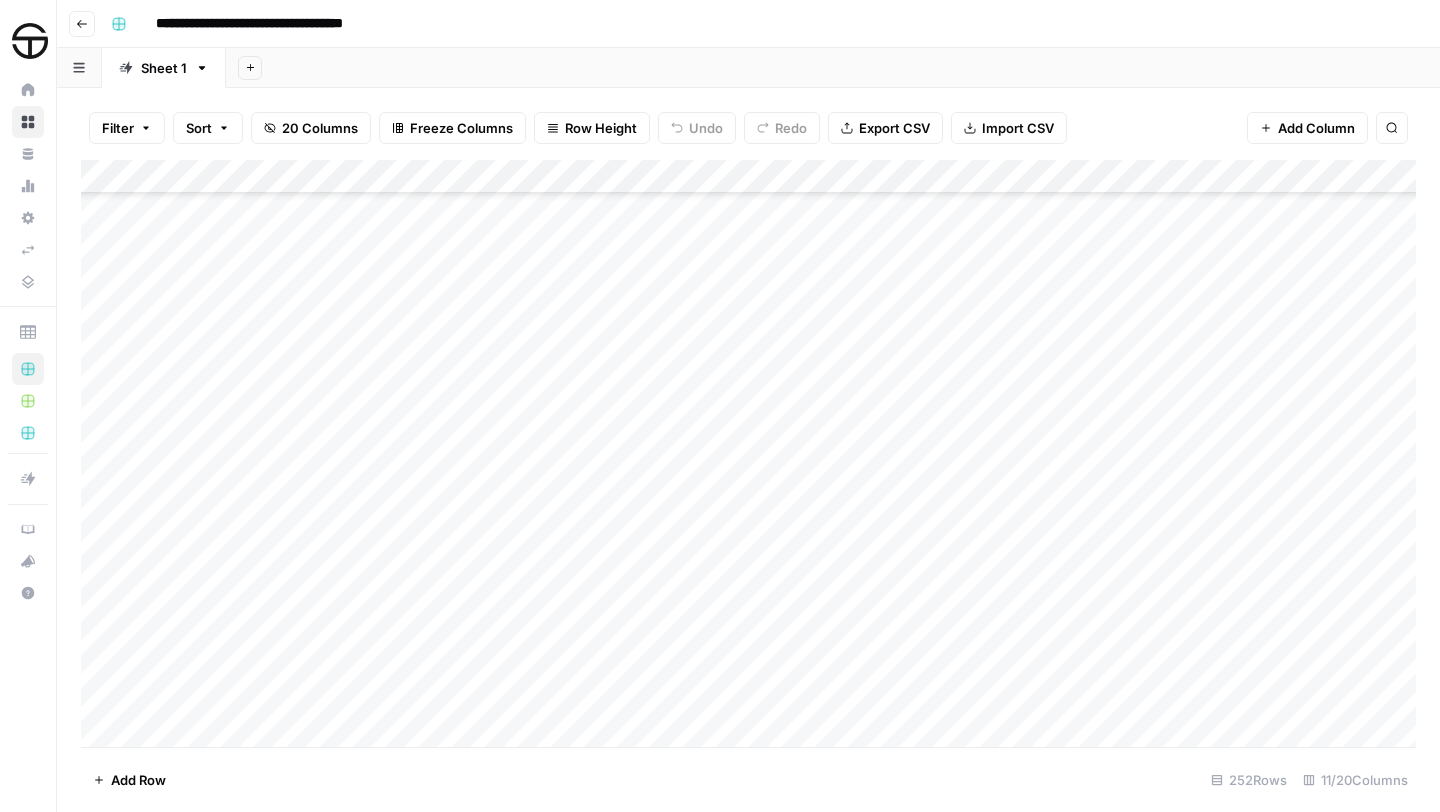 click on "Add Column" at bounding box center (748, 453) 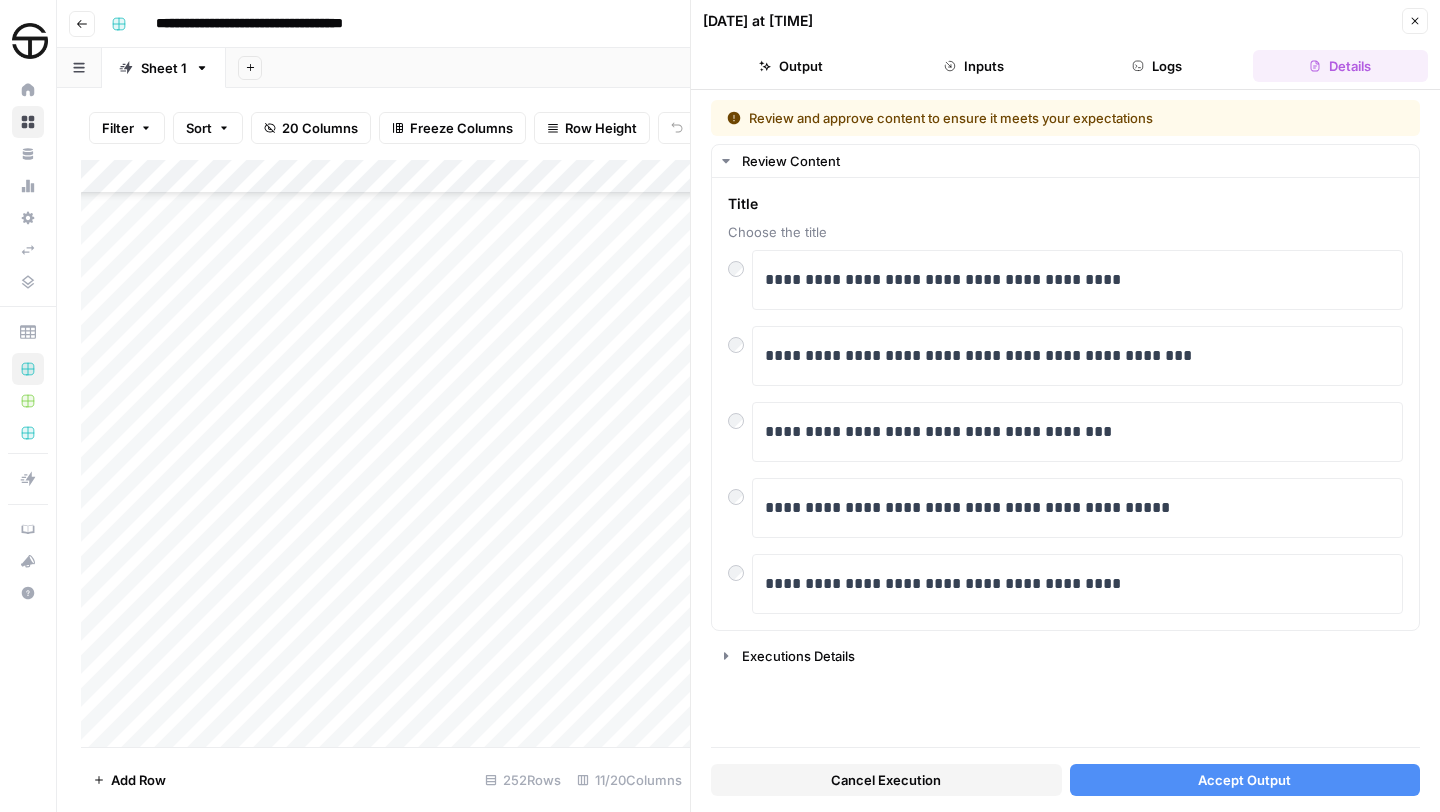 click on "Accept Output" at bounding box center [1244, 780] 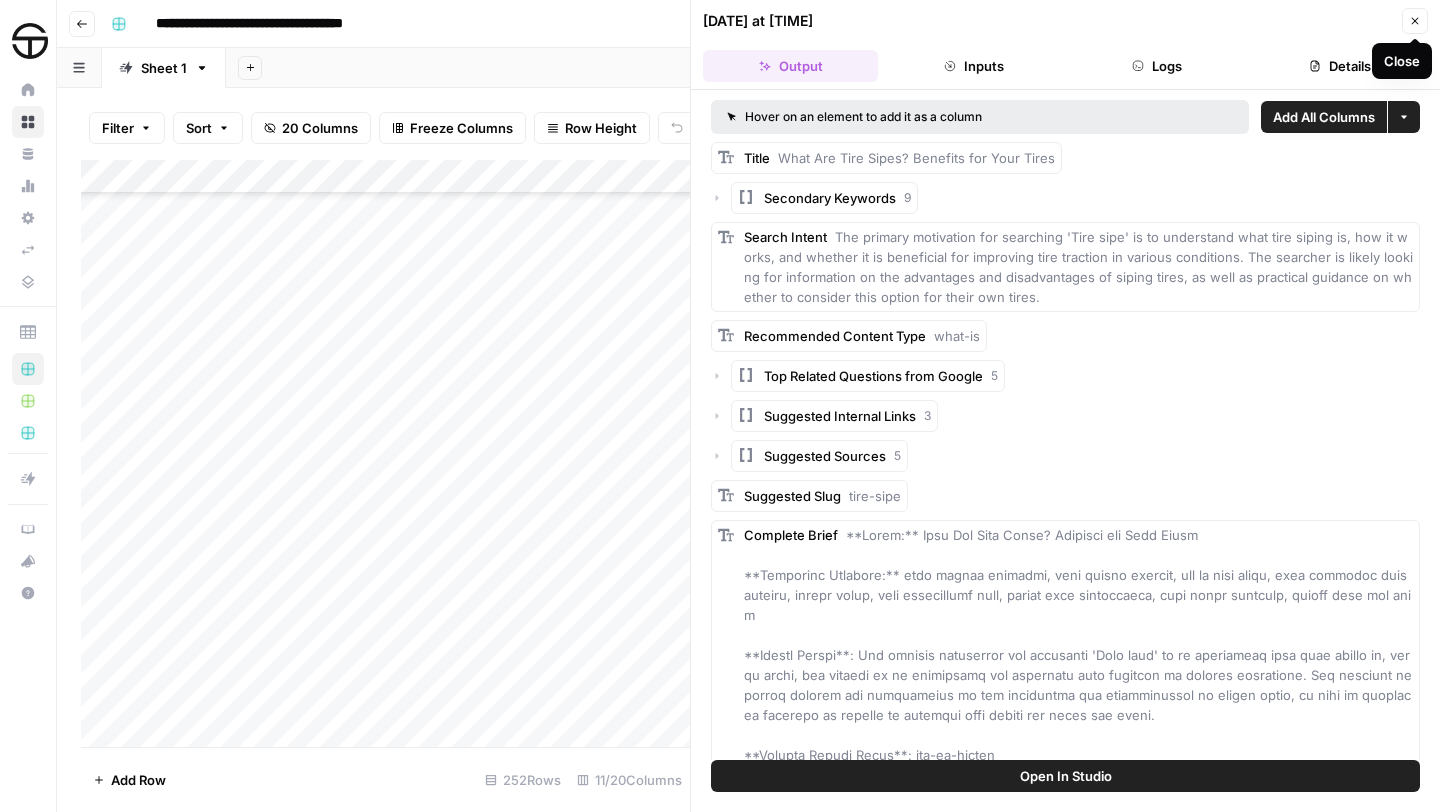 click 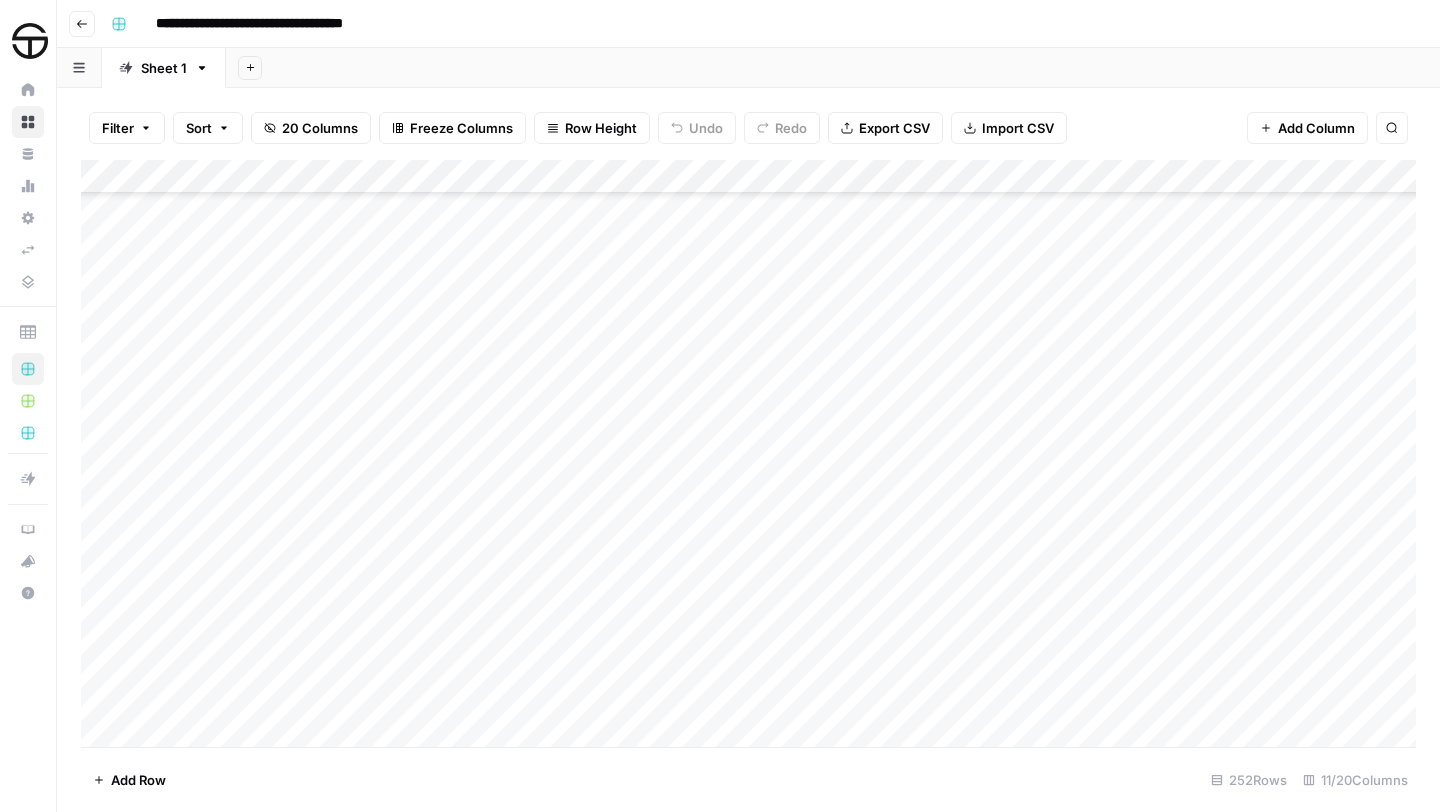 click on "Add Column" at bounding box center [748, 453] 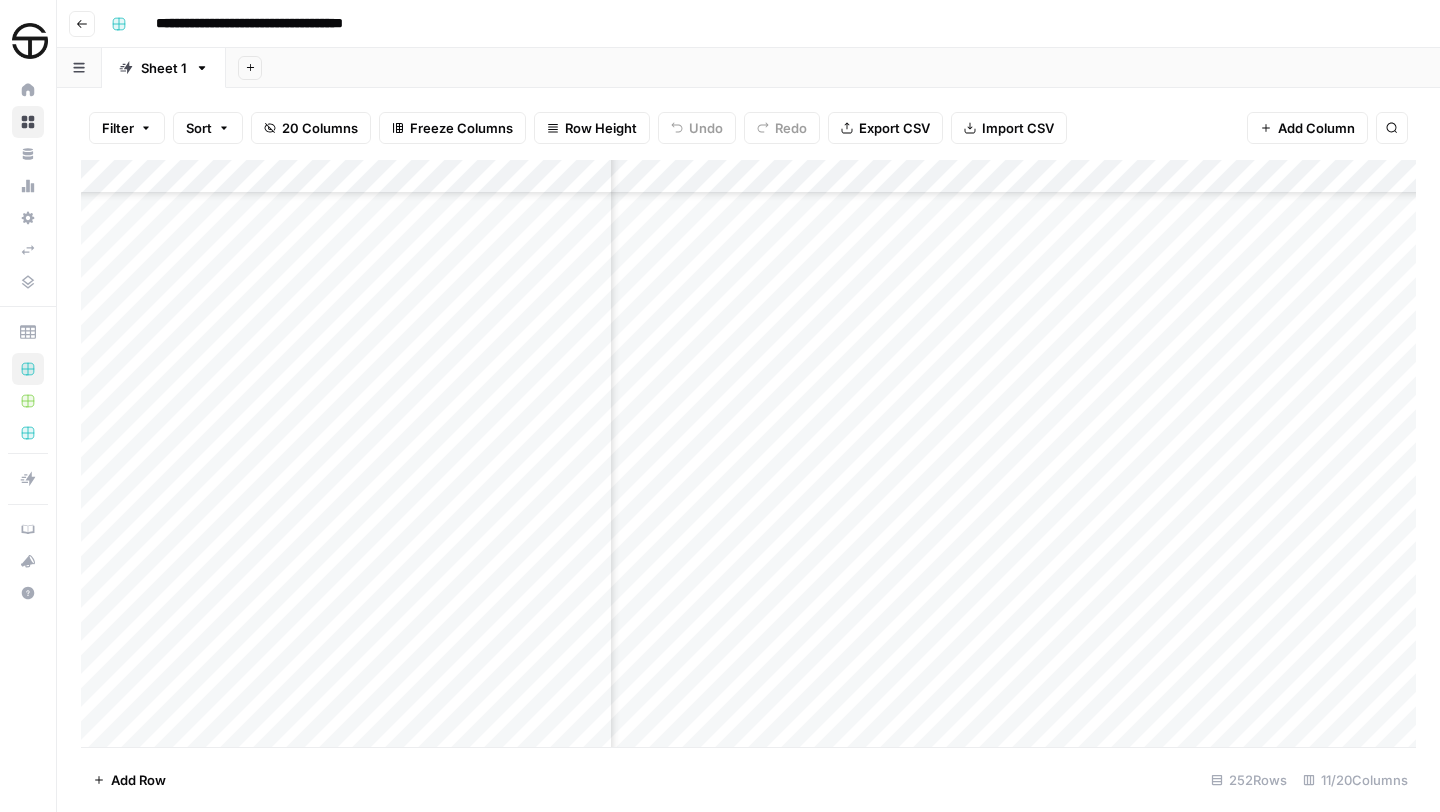 scroll, scrollTop: 7296, scrollLeft: 655, axis: both 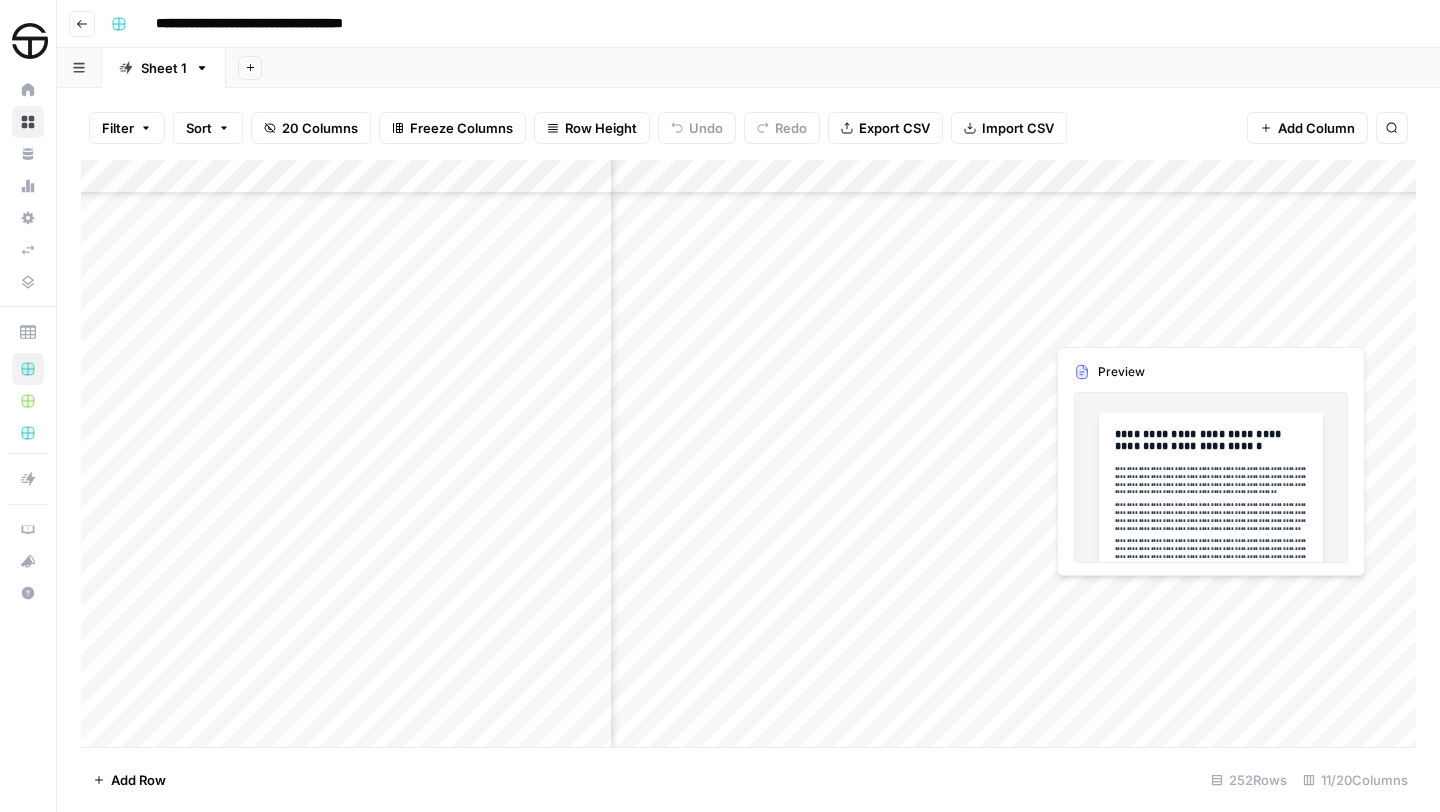 click on "Add Column" at bounding box center (748, 453) 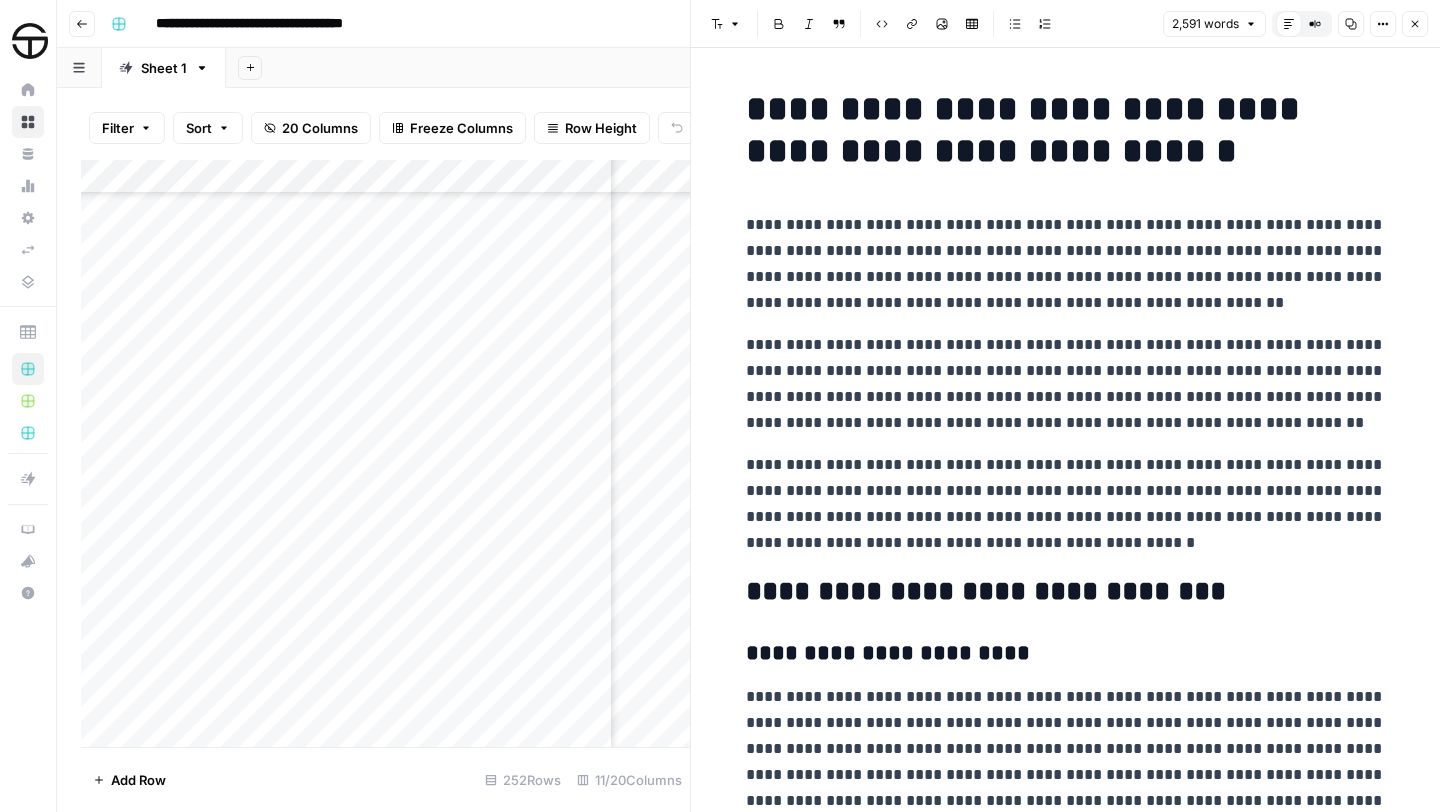 click on "**********" at bounding box center [1066, 130] 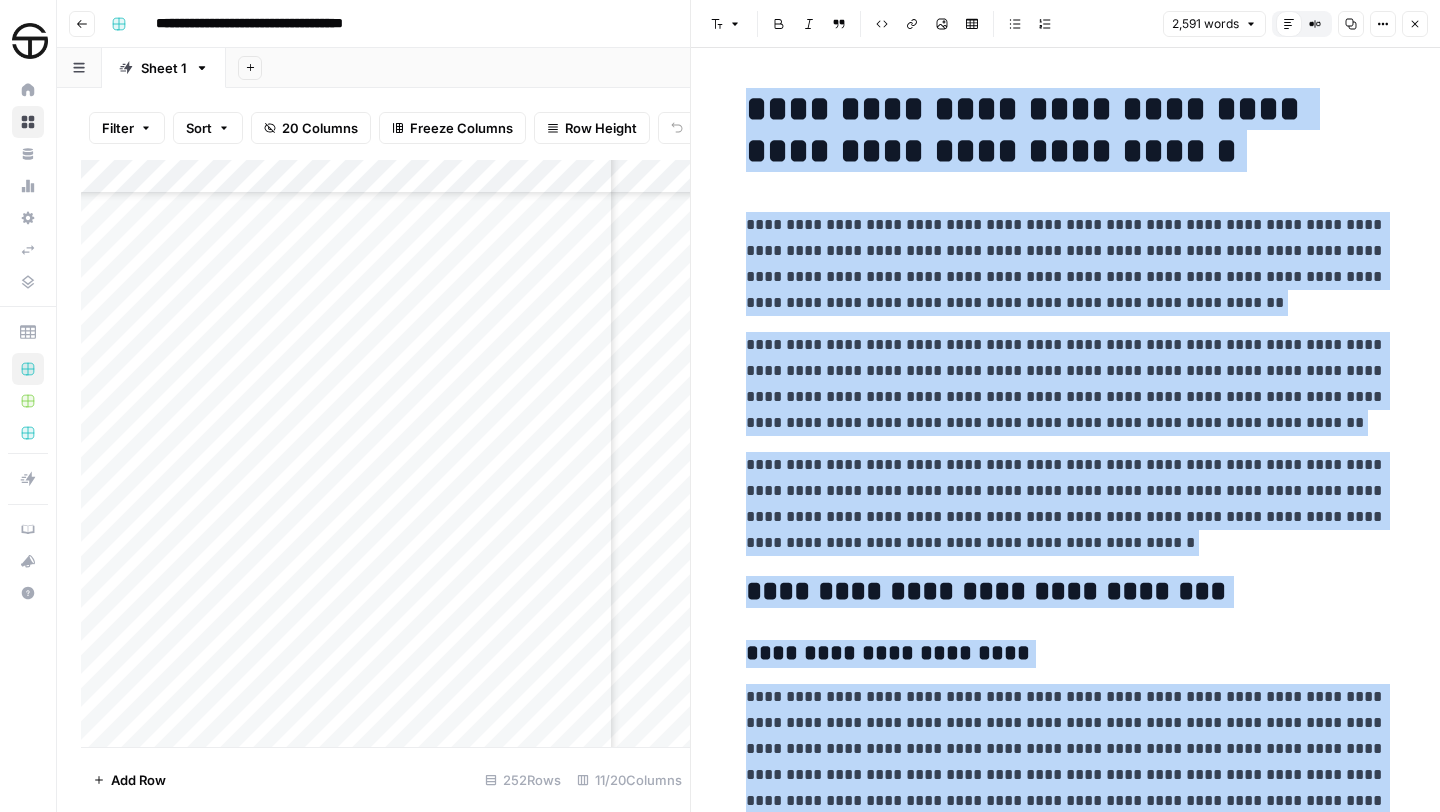 scroll, scrollTop: 7613, scrollLeft: 0, axis: vertical 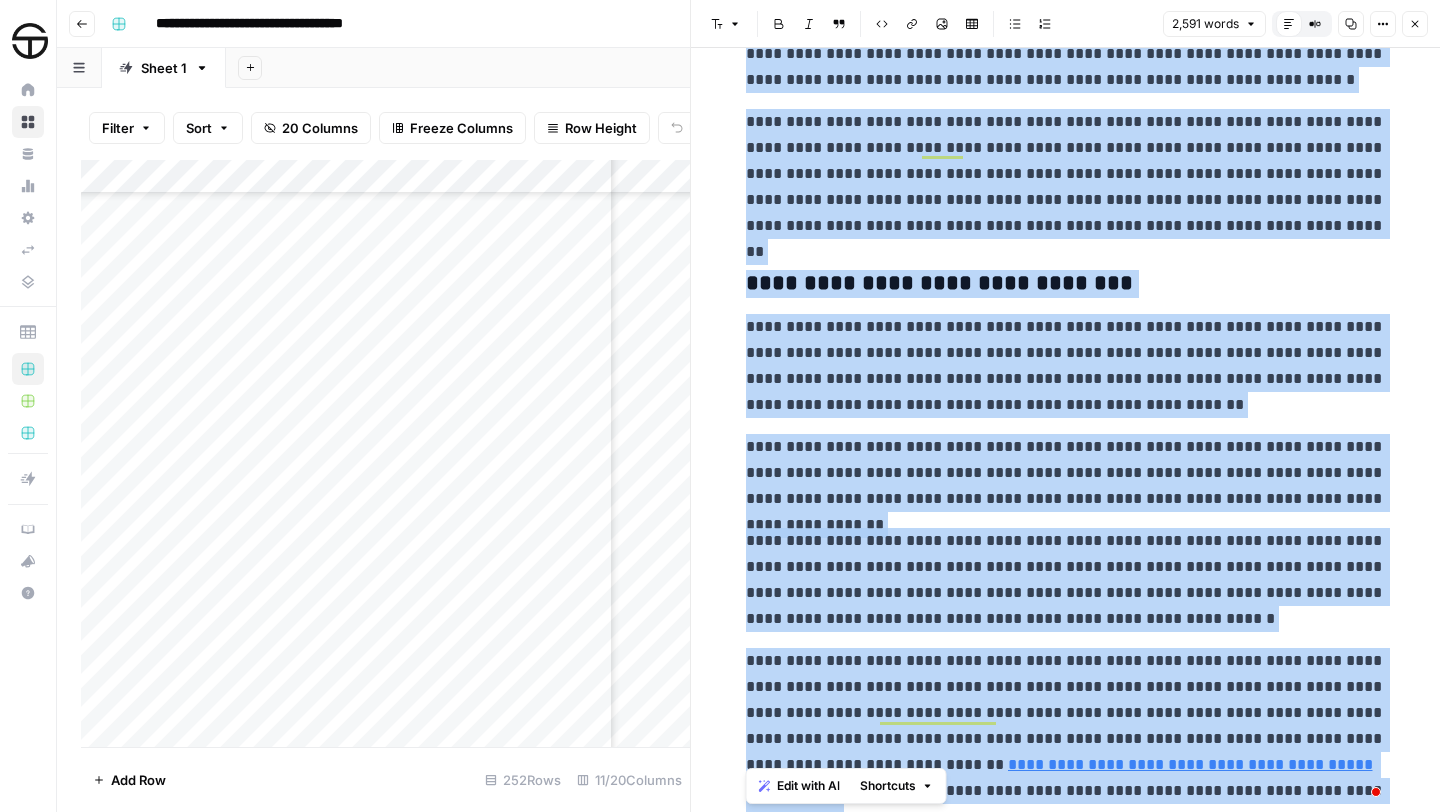 click 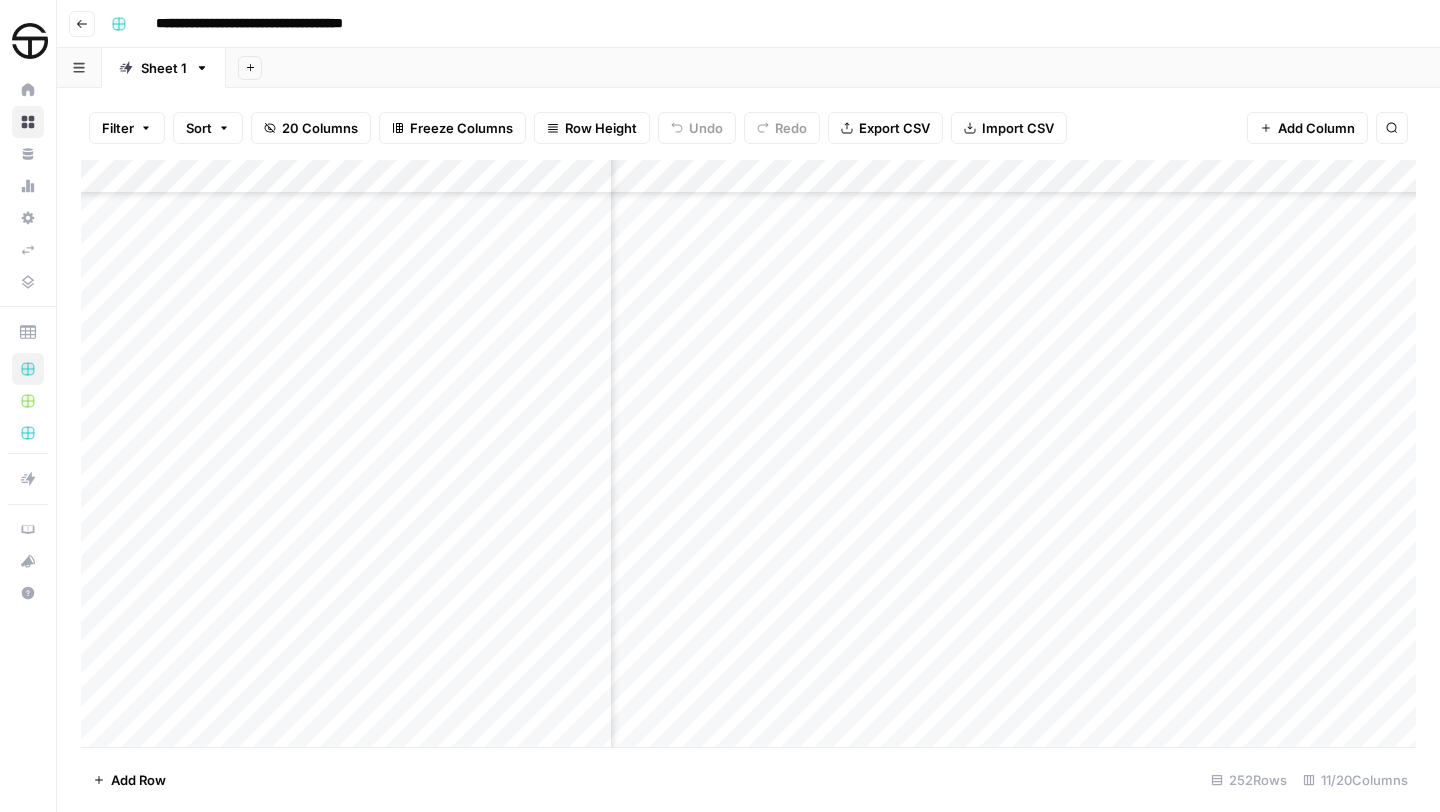 click on "Add Column" at bounding box center [748, 453] 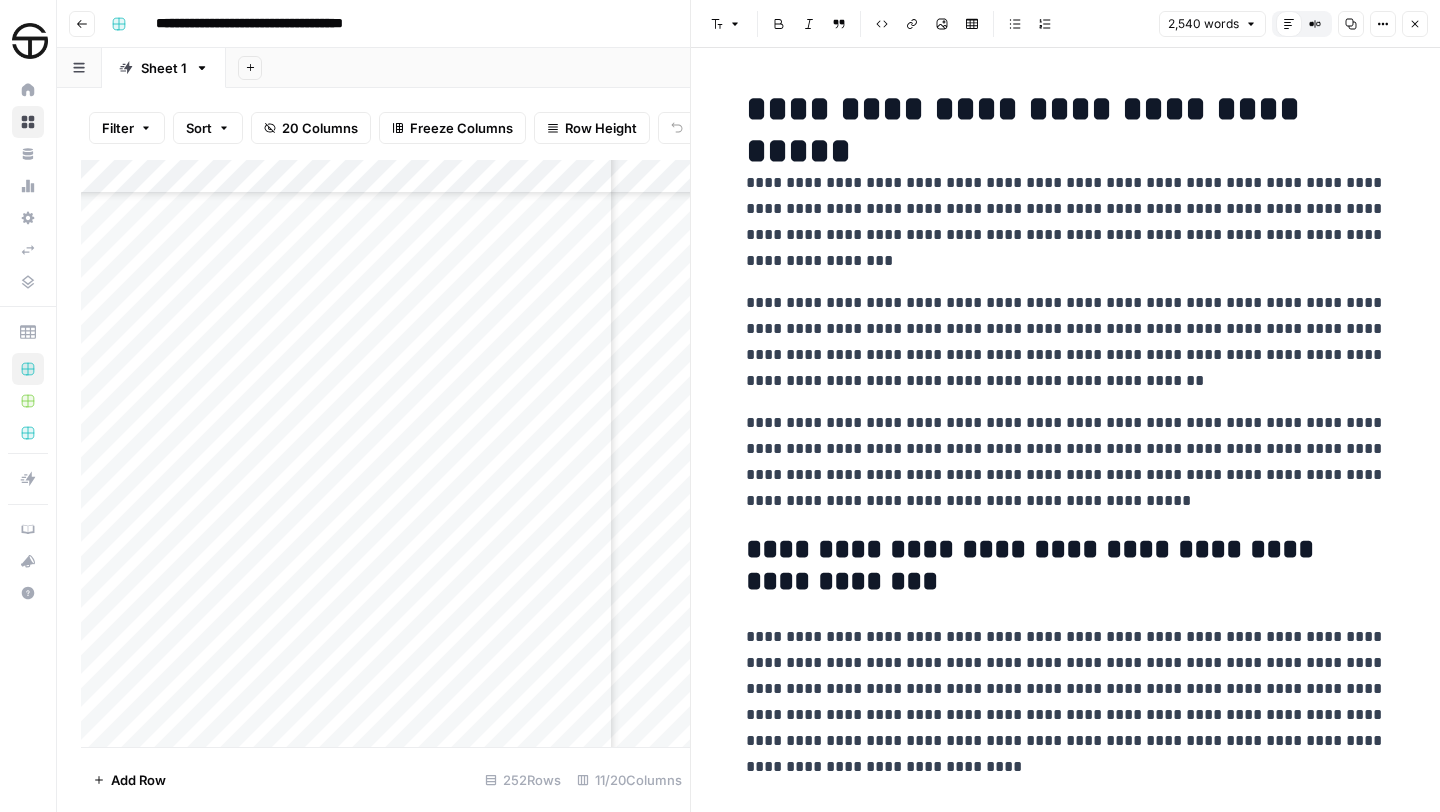 click on "**********" at bounding box center (1066, 4134) 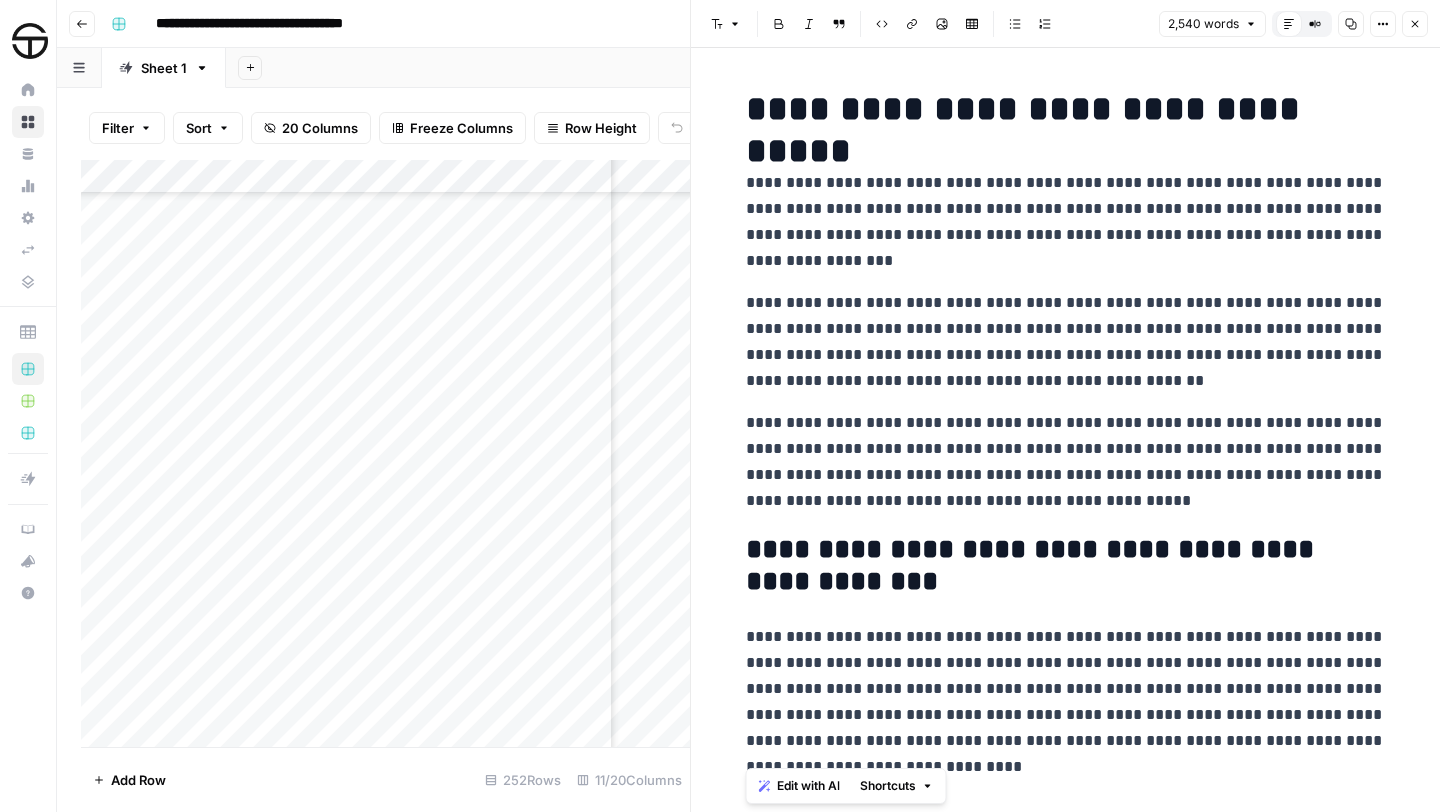 scroll, scrollTop: 7376, scrollLeft: 0, axis: vertical 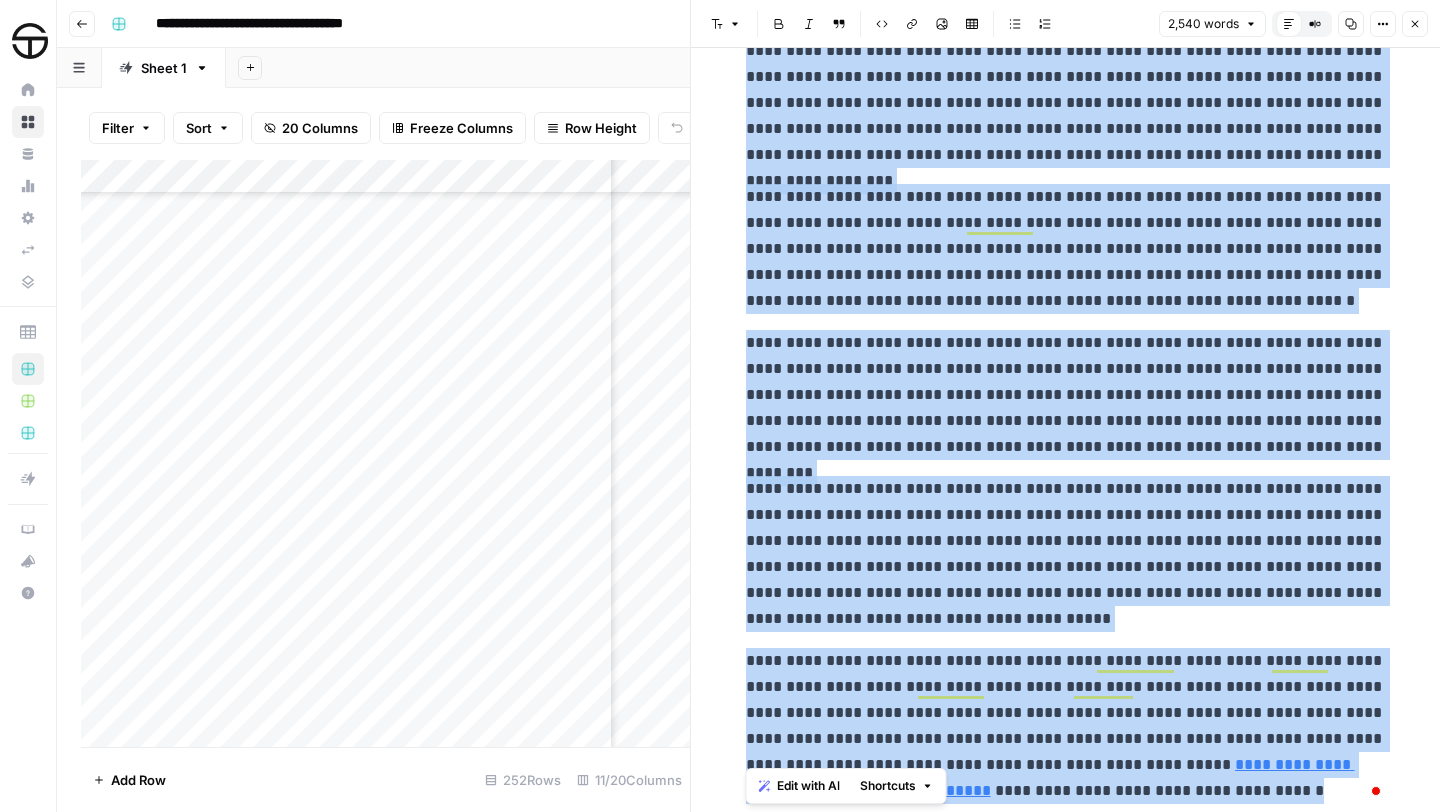 click 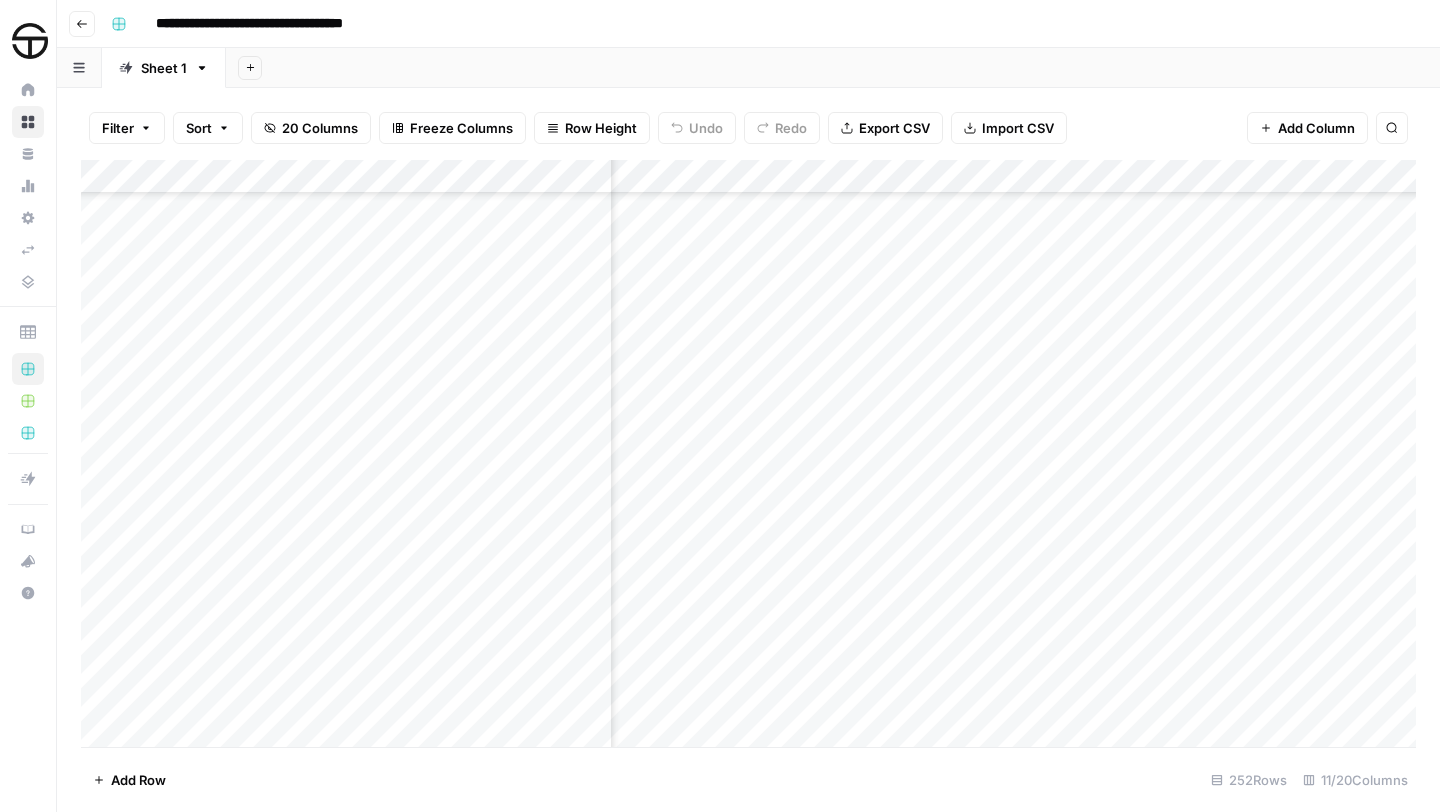 scroll, scrollTop: 7296, scrollLeft: 887, axis: both 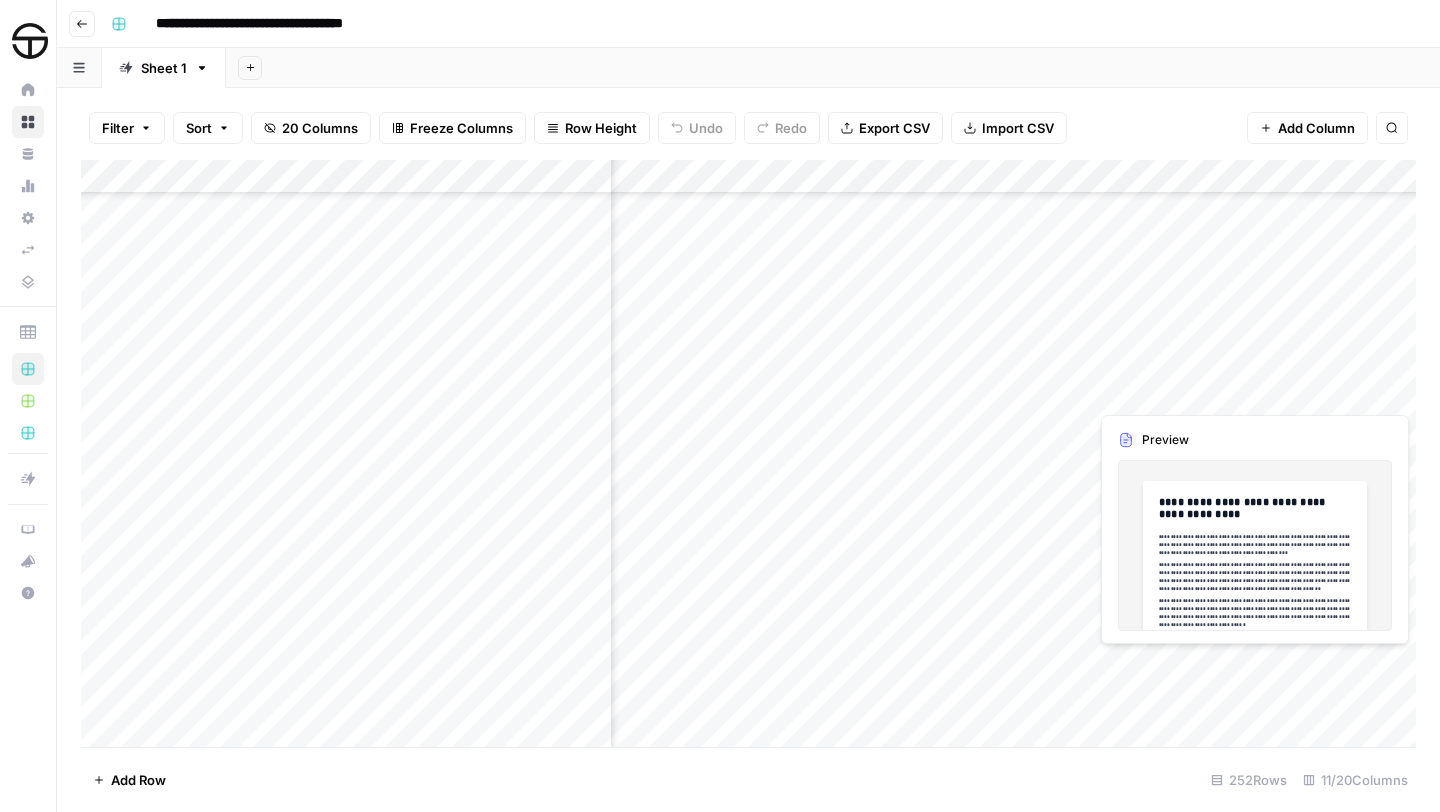 click on "Add Column" at bounding box center [748, 453] 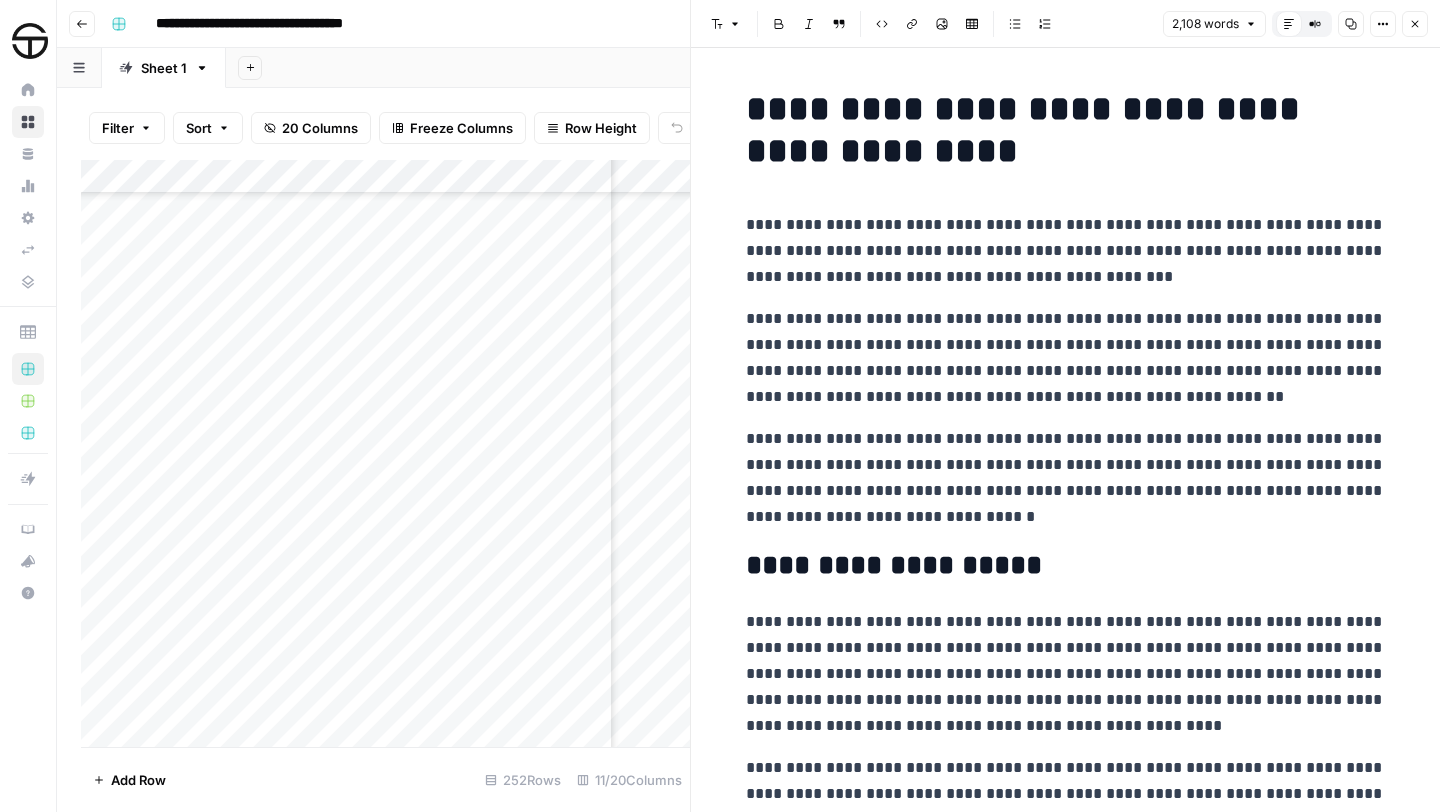 scroll, scrollTop: 0, scrollLeft: 0, axis: both 